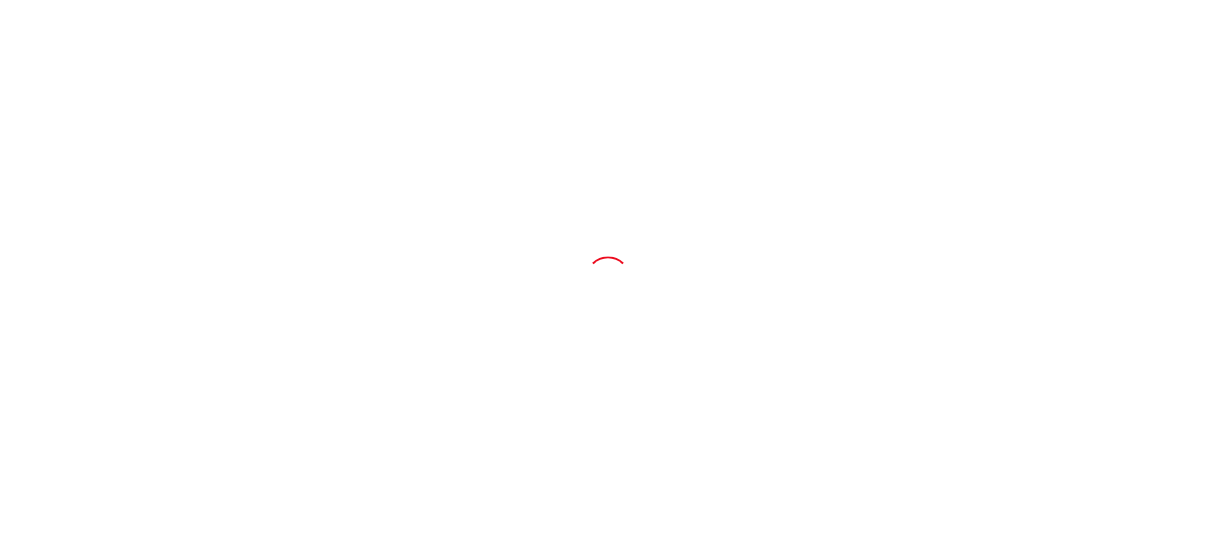 scroll, scrollTop: 0, scrollLeft: 0, axis: both 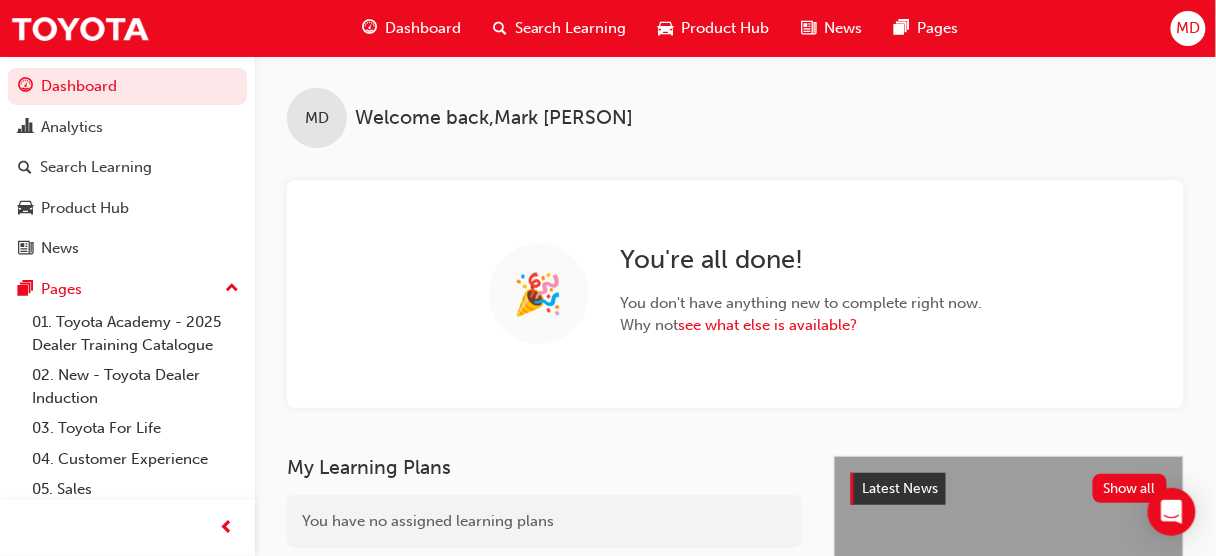 click on "MD" at bounding box center (1188, 28) 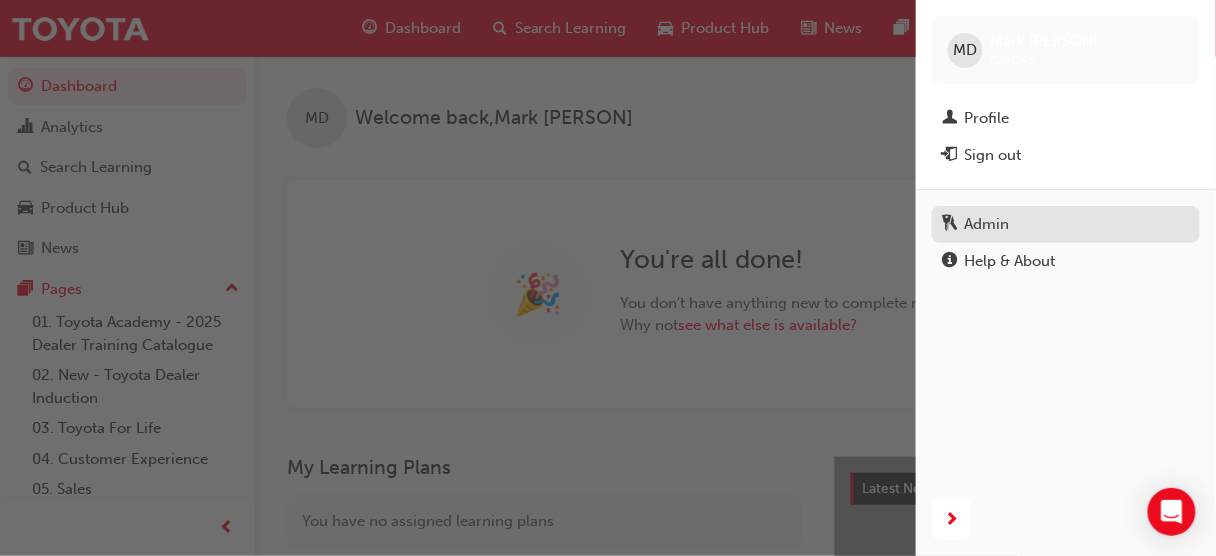 click on "Admin" at bounding box center [987, 224] 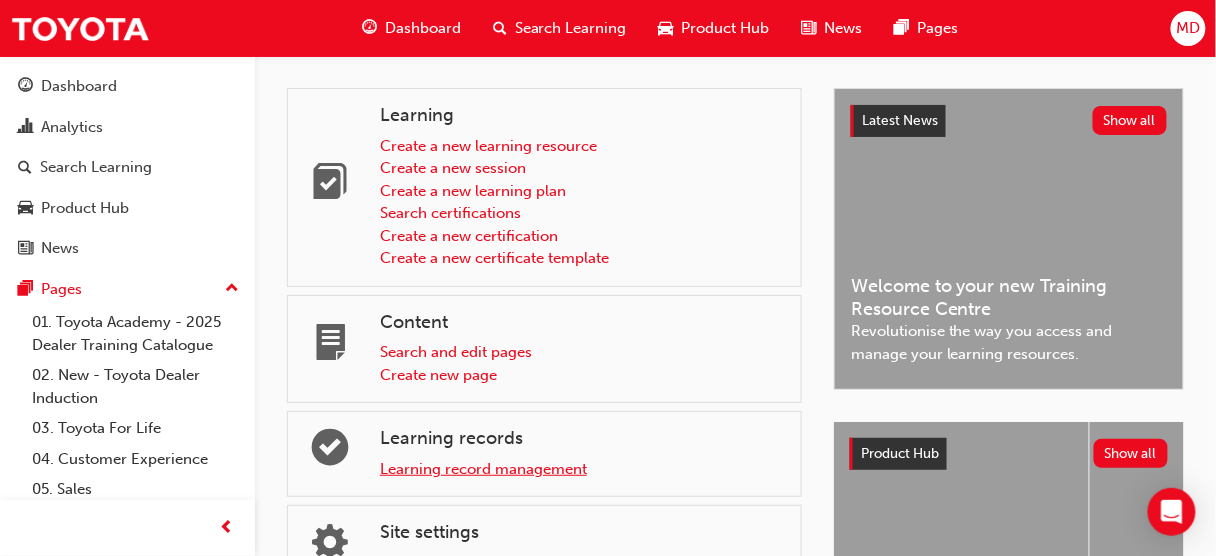 click on "Learning record management" at bounding box center (483, 469) 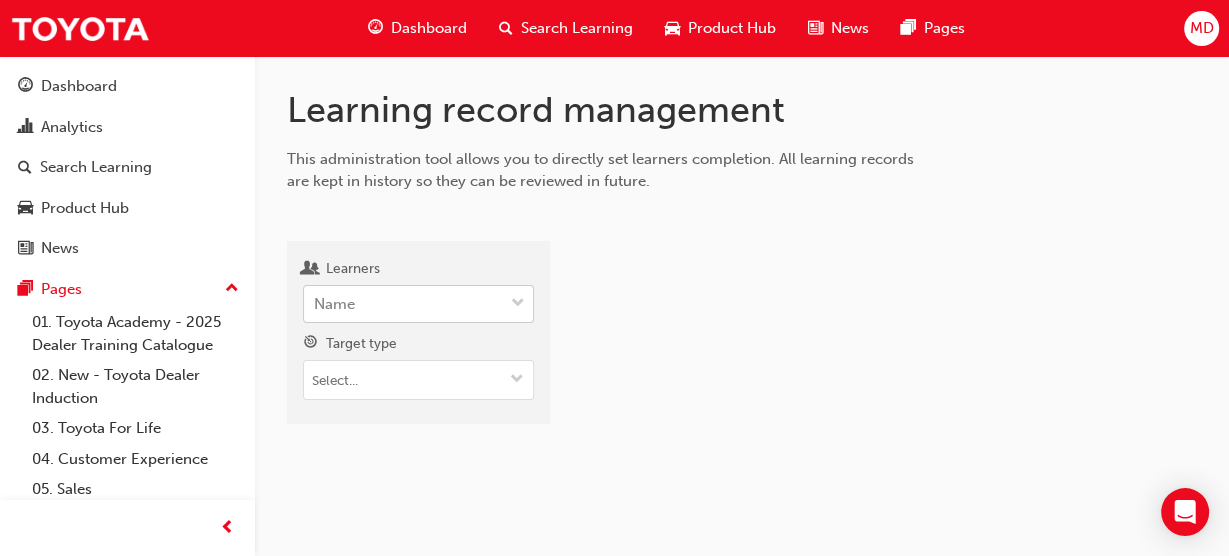 click on "Name" at bounding box center [403, 304] 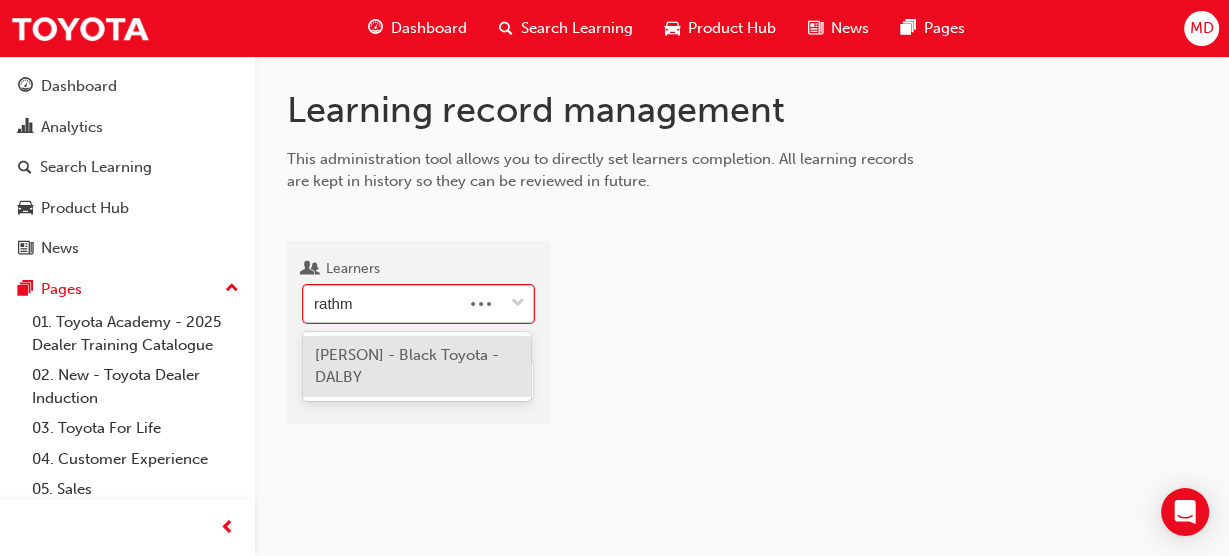 type on "rathme" 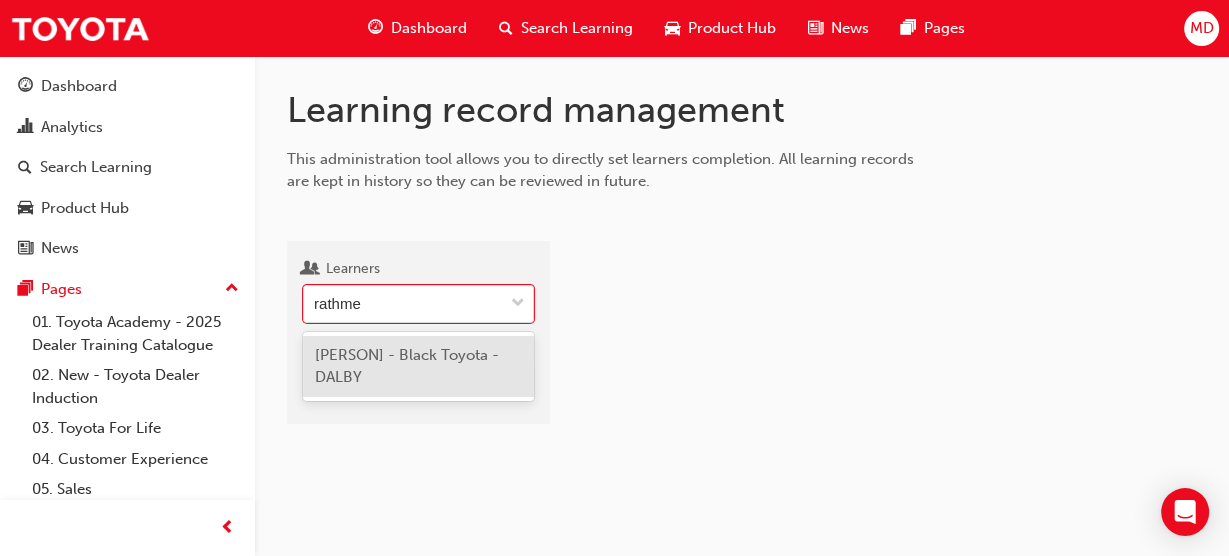 click on "[PERSON] - Black Toyota - DALBY" at bounding box center [418, 366] 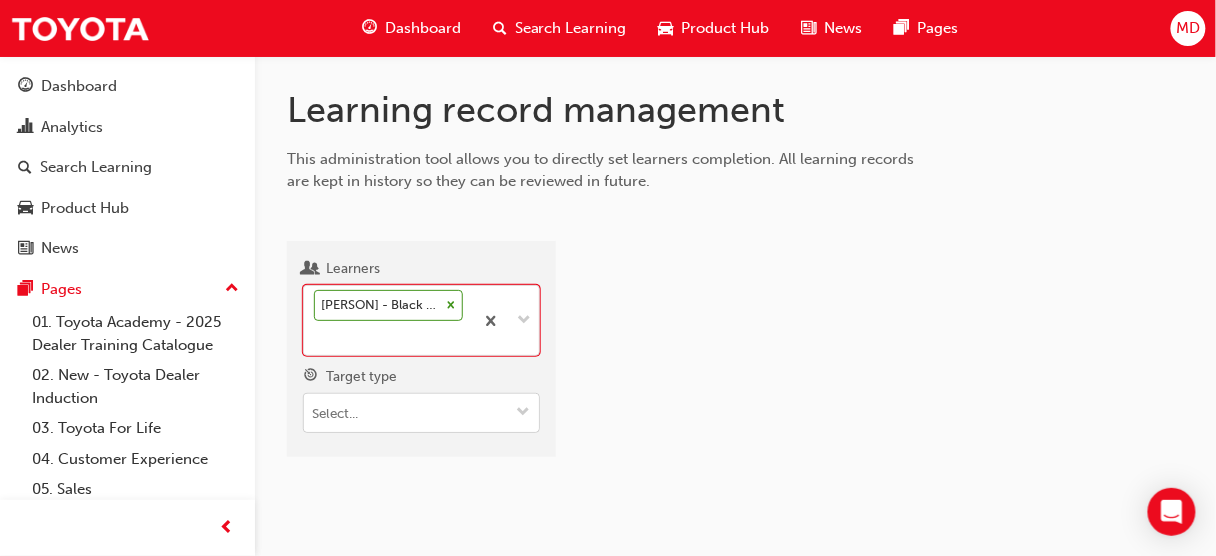 click on "Target type" at bounding box center (421, 413) 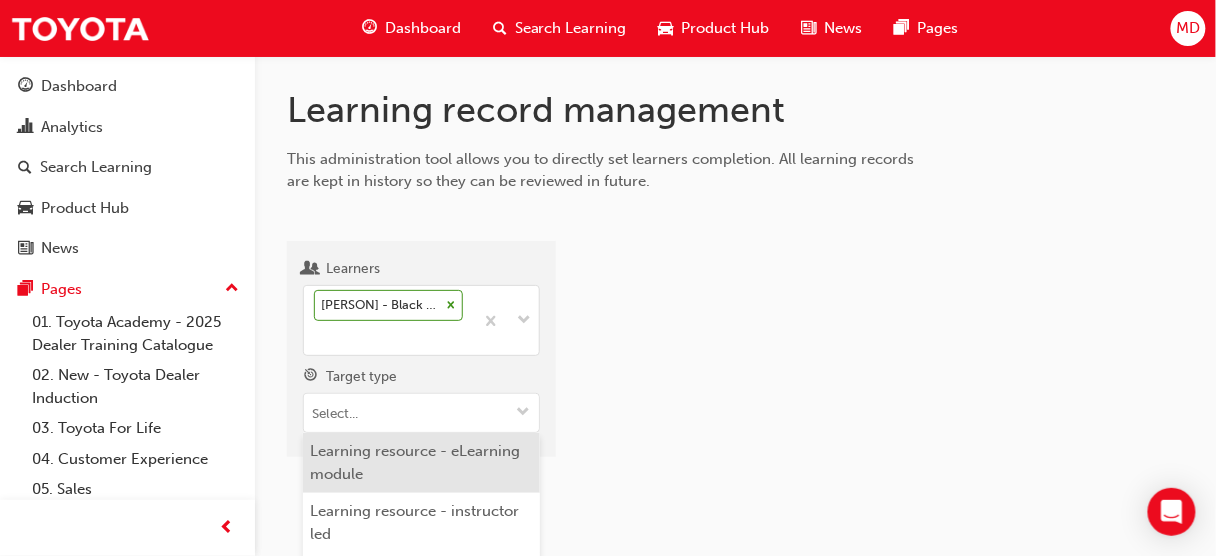 click on "Learning resource - eLearning module" at bounding box center (421, 463) 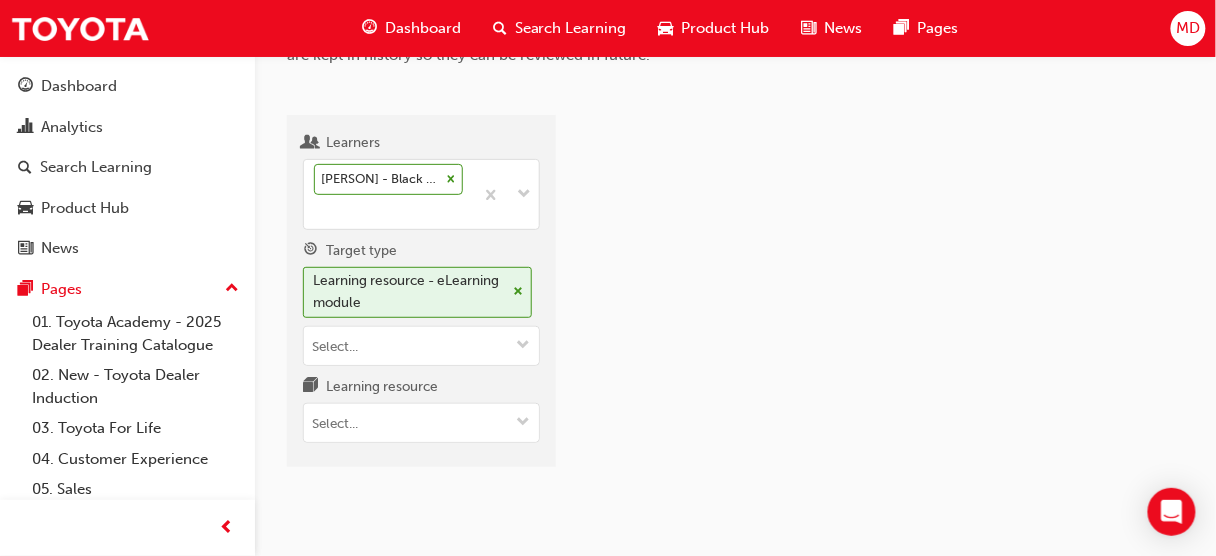 scroll, scrollTop: 148, scrollLeft: 0, axis: vertical 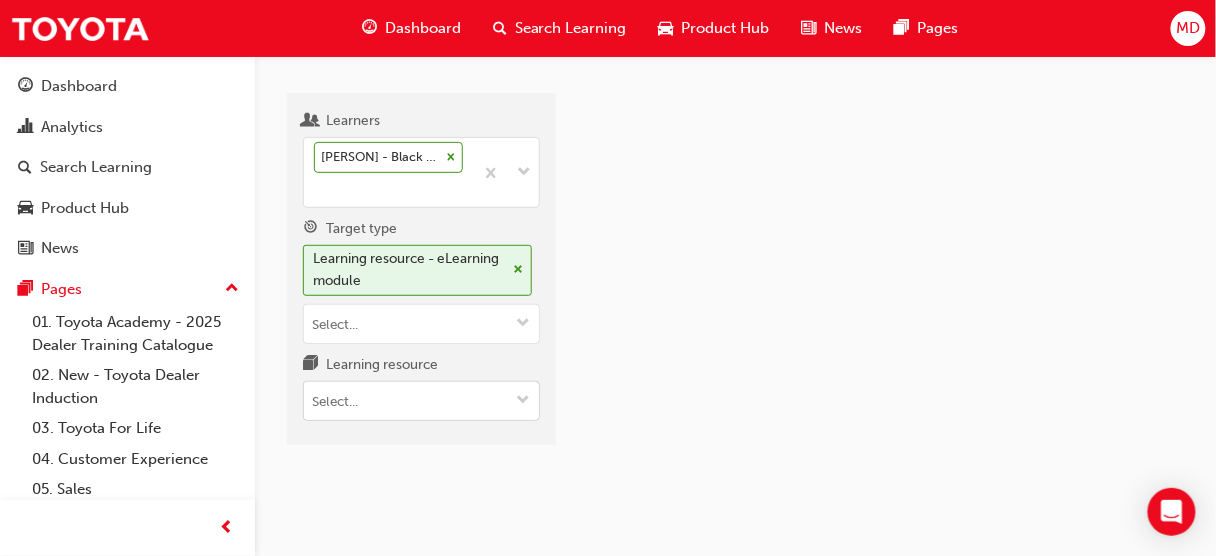 click at bounding box center (523, 401) 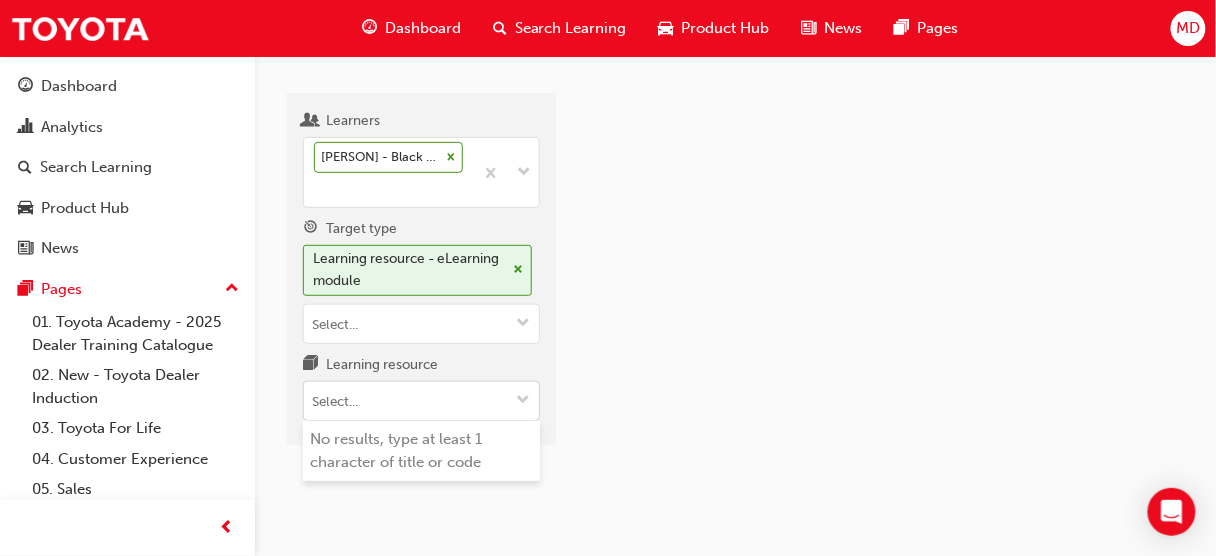 click at bounding box center [523, 401] 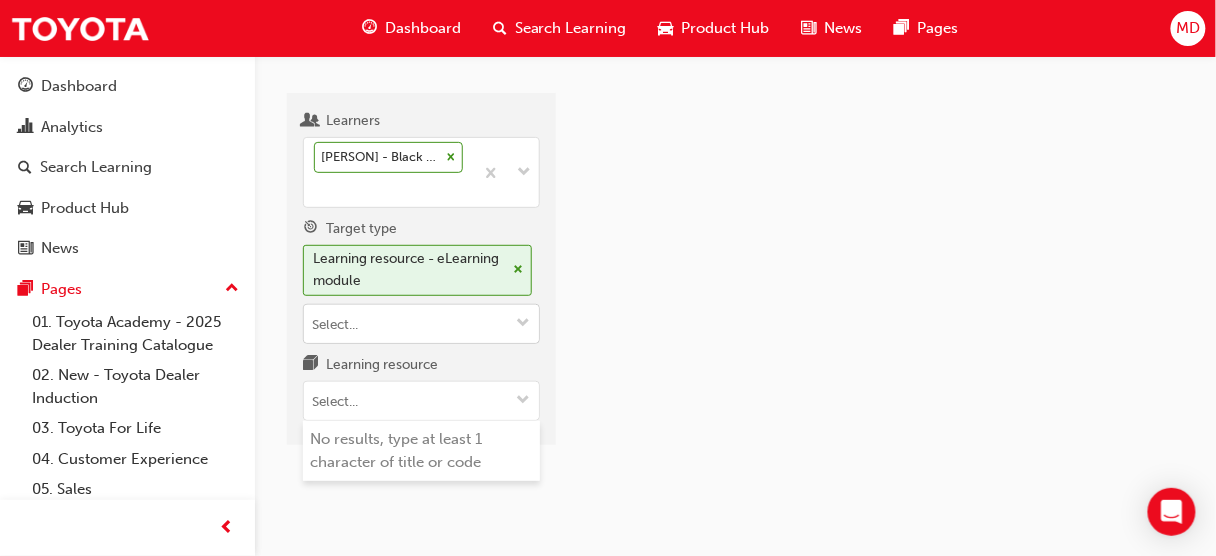 click at bounding box center [523, 324] 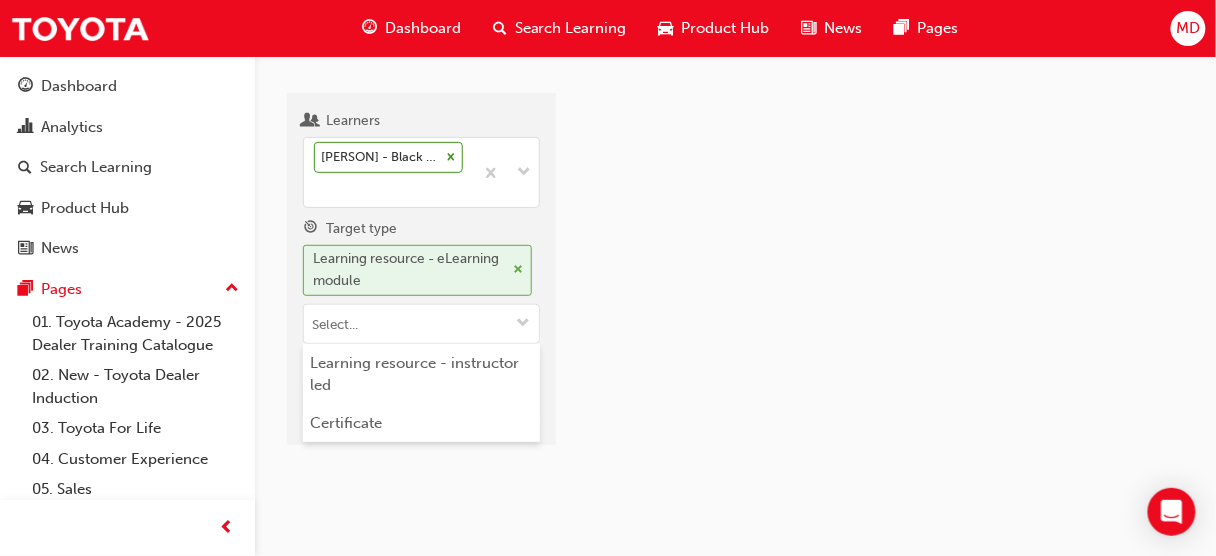 click on "Learning resource - eLearning module" at bounding box center (409, 270) 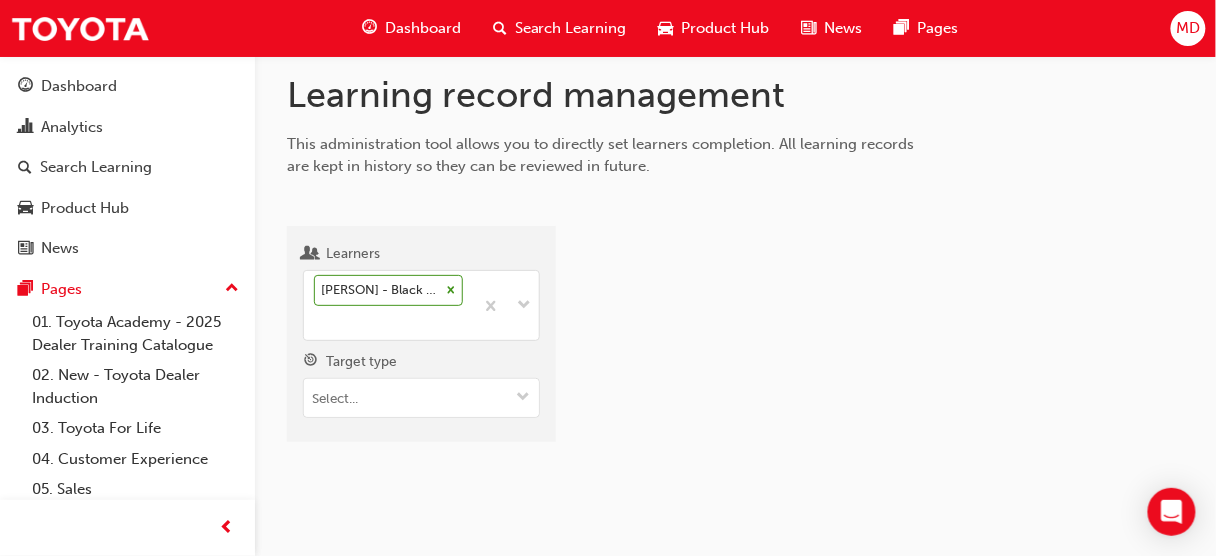 scroll, scrollTop: 13, scrollLeft: 0, axis: vertical 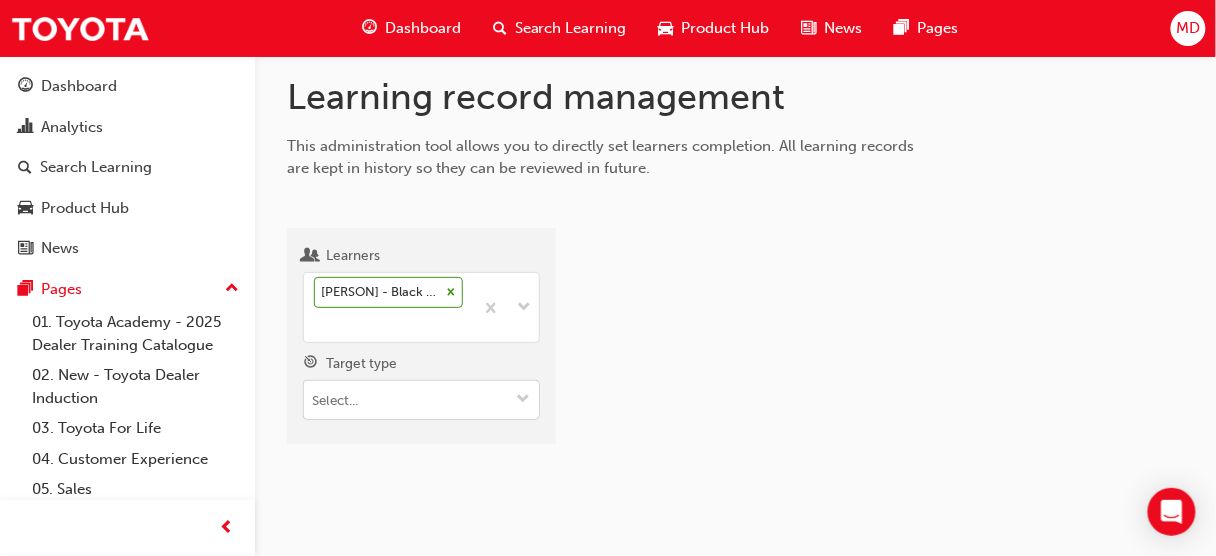 click at bounding box center [523, 400] 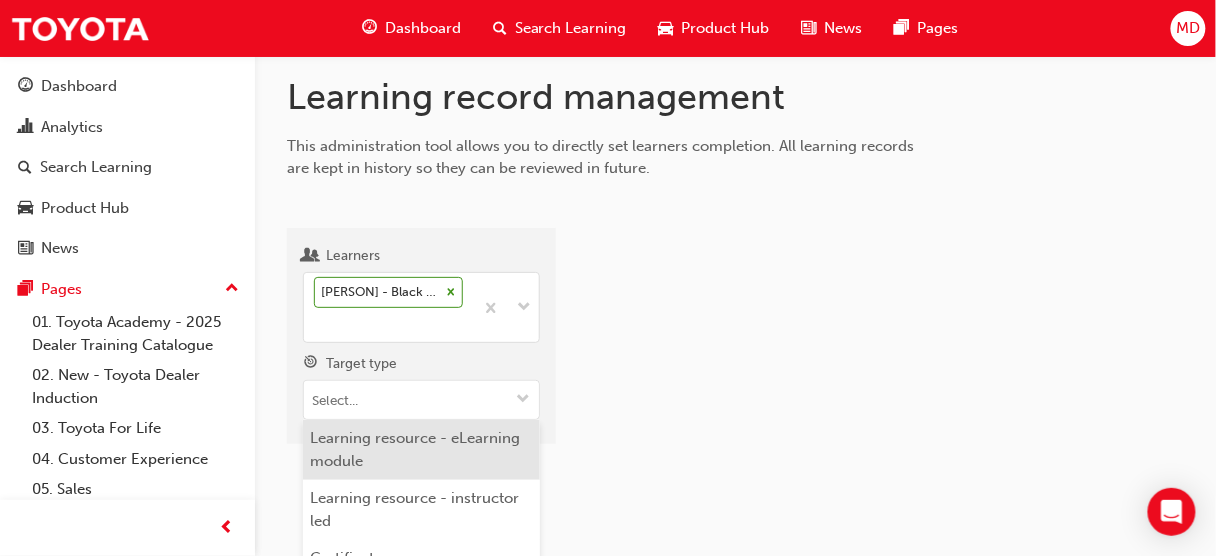 click on "Learning resource - eLearning module" at bounding box center (421, 450) 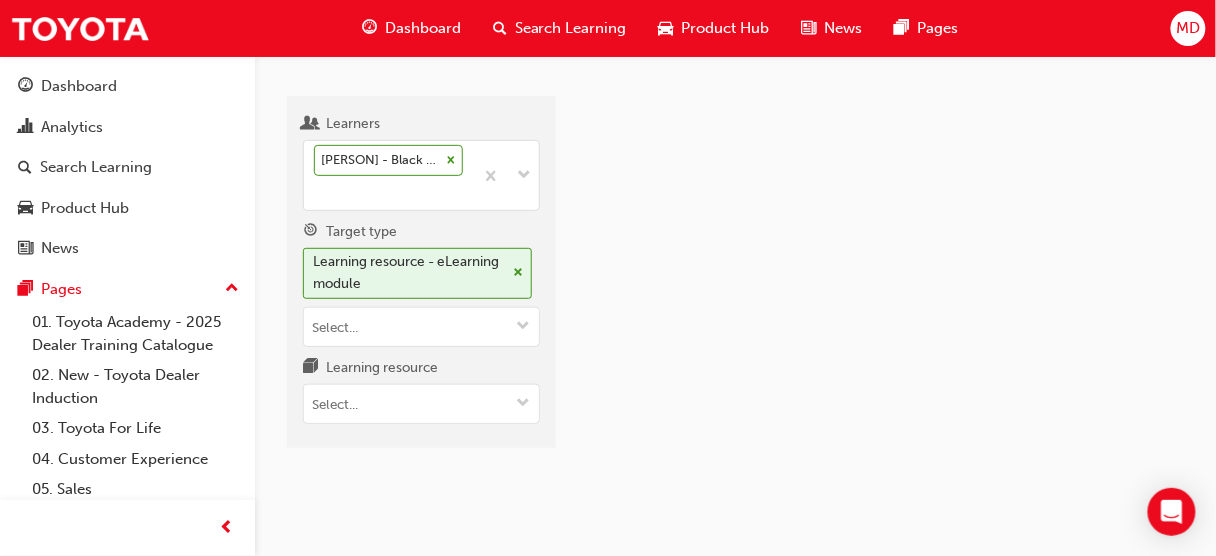 scroll, scrollTop: 146, scrollLeft: 0, axis: vertical 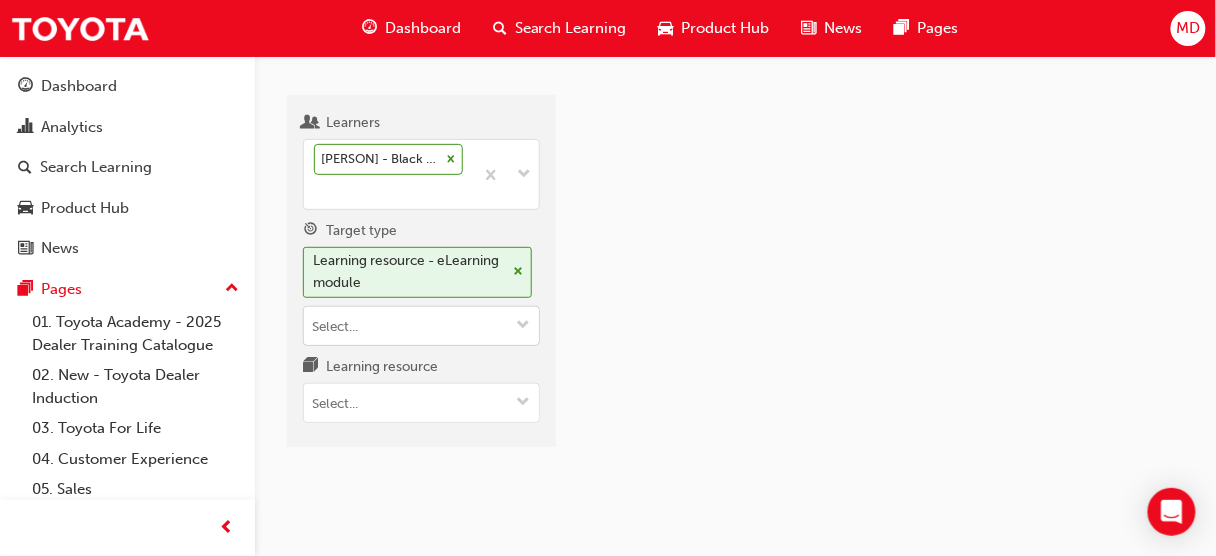 click on "Target type Learning resource - eLearning module" at bounding box center (421, 326) 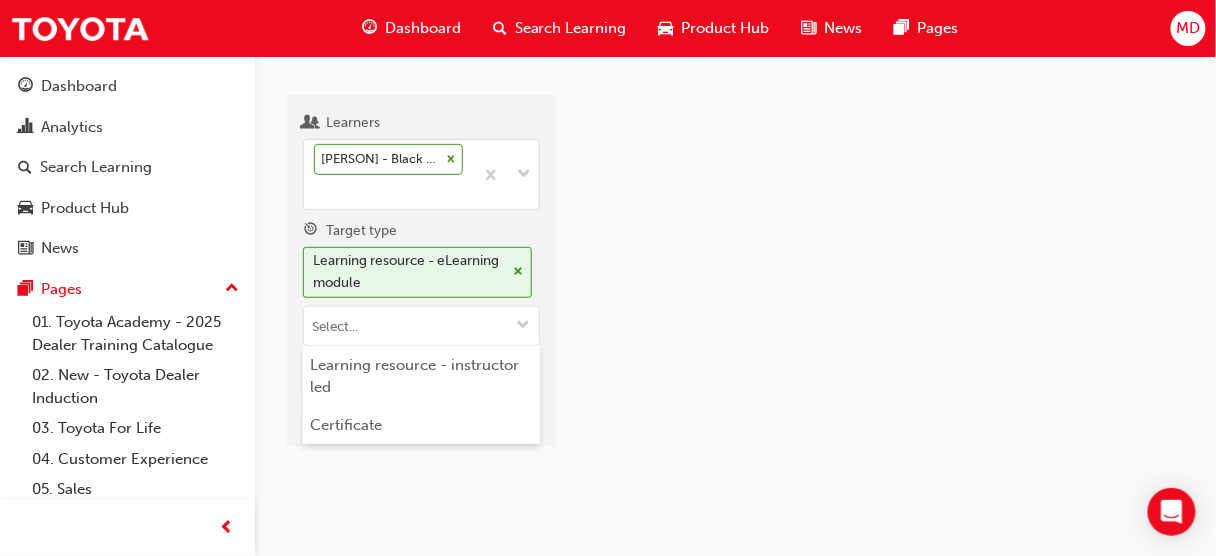 click at bounding box center (886, 279) 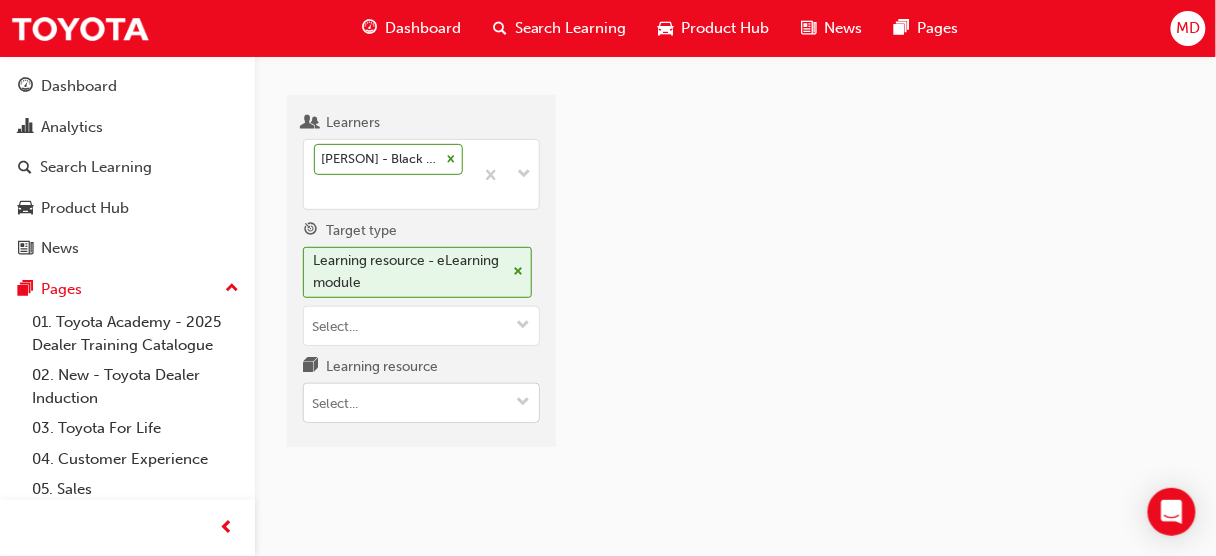 click on "Learning resource" at bounding box center [421, 403] 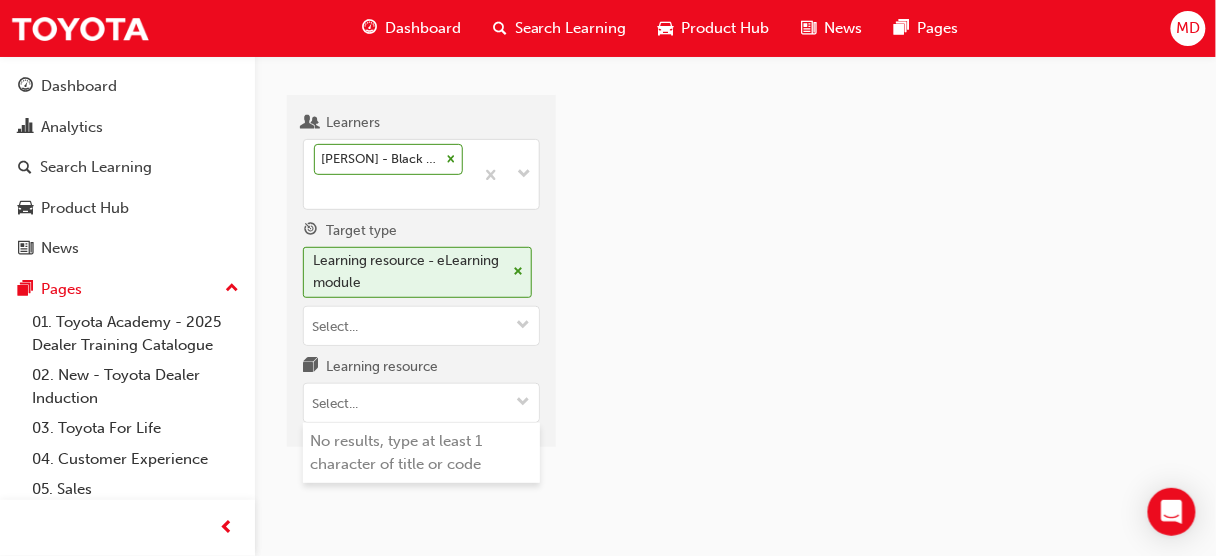 click on "No results, type at least 1 character of title or code" at bounding box center (421, 453) 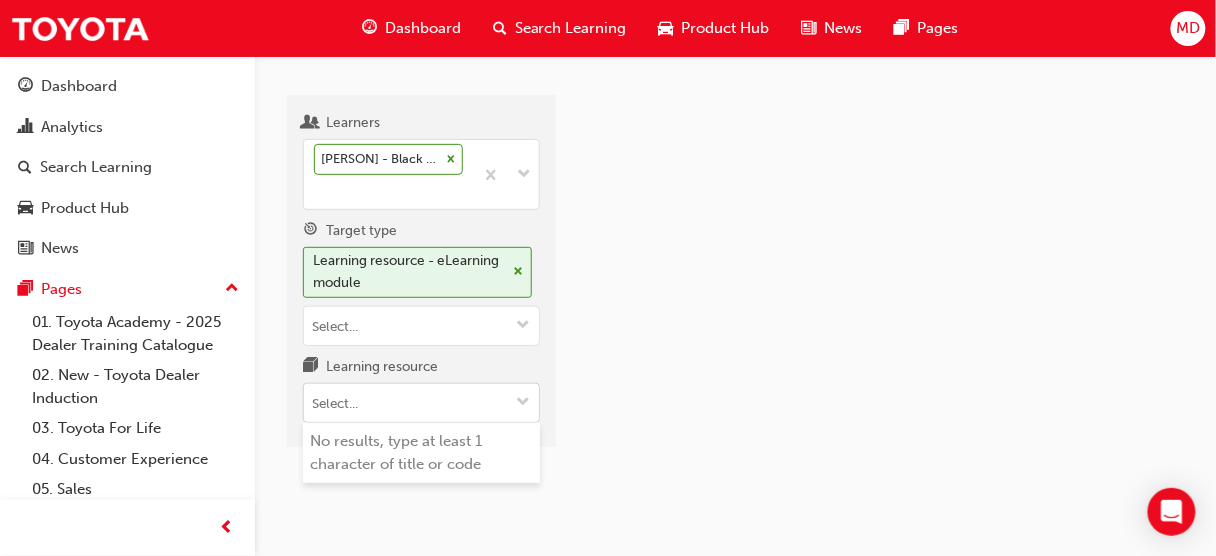 click at bounding box center [523, 403] 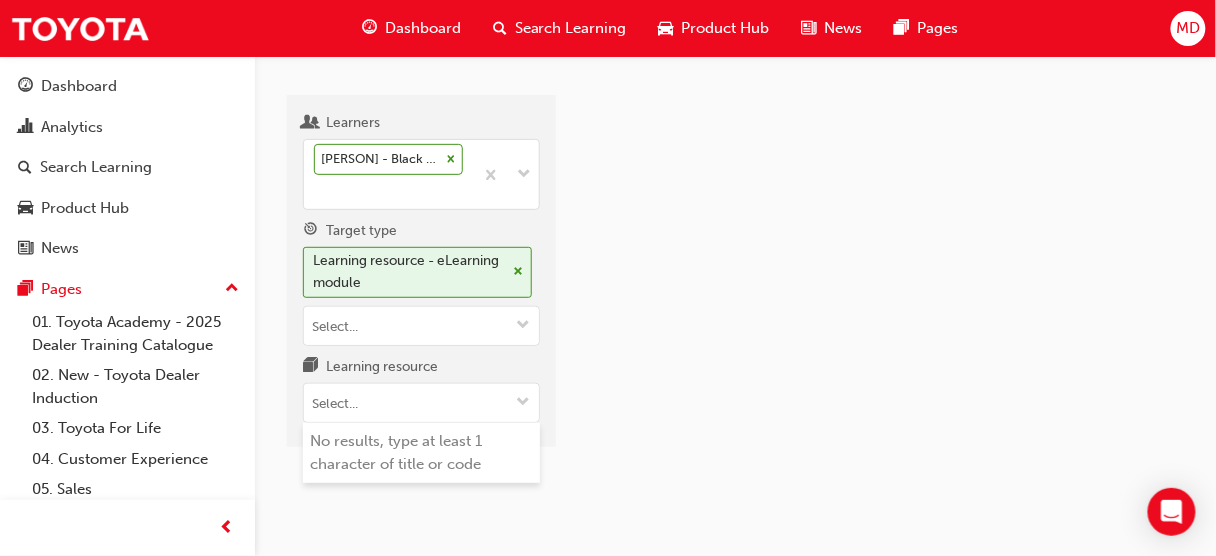 click at bounding box center (886, 279) 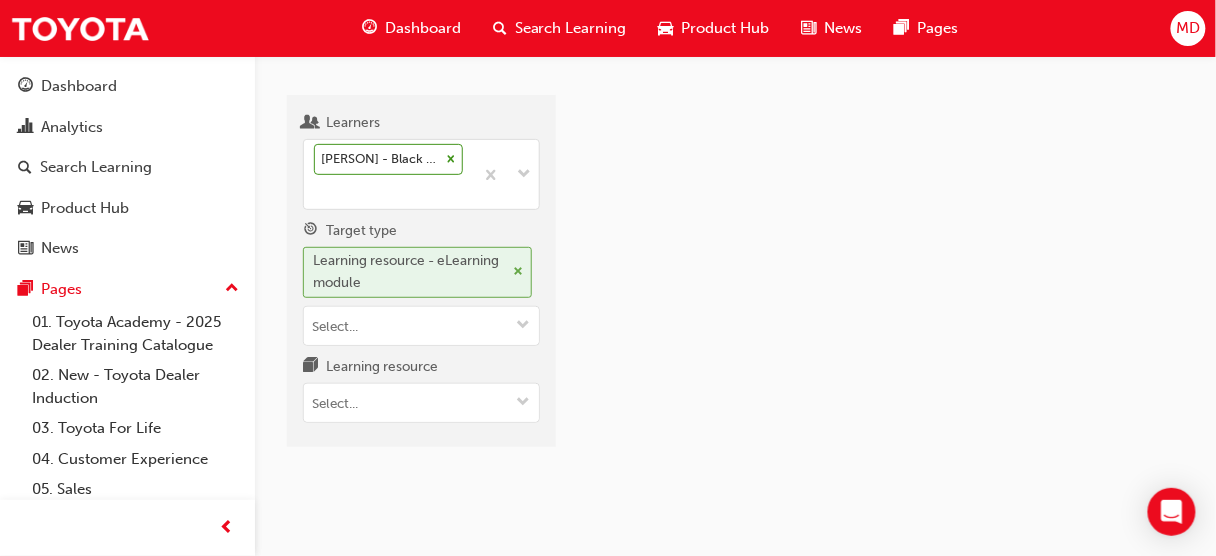 click on "Learning resource - eLearning module" at bounding box center (409, 272) 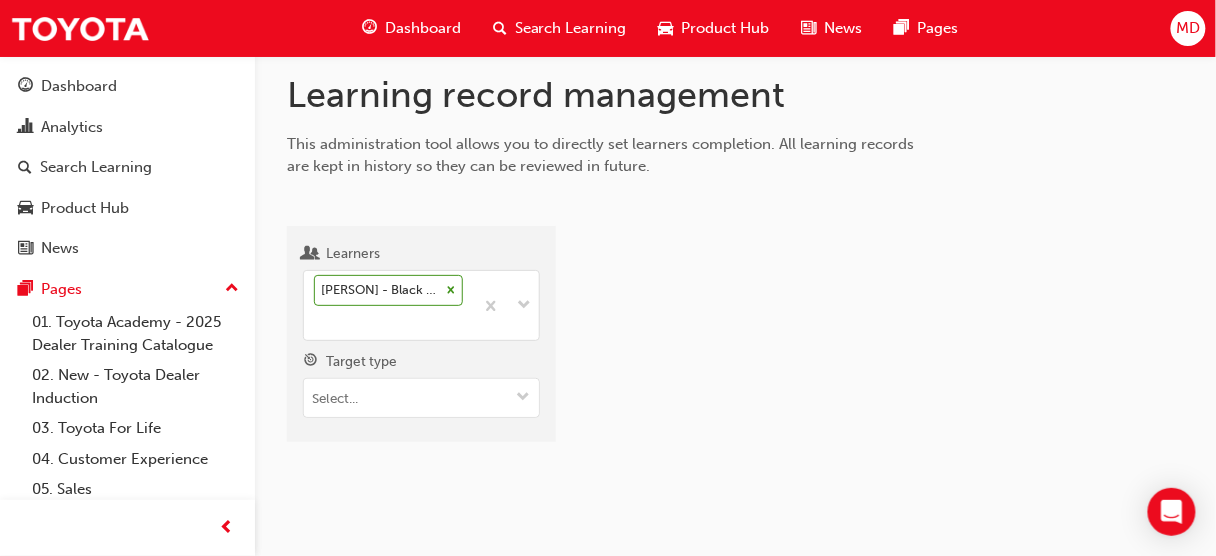 scroll, scrollTop: 13, scrollLeft: 0, axis: vertical 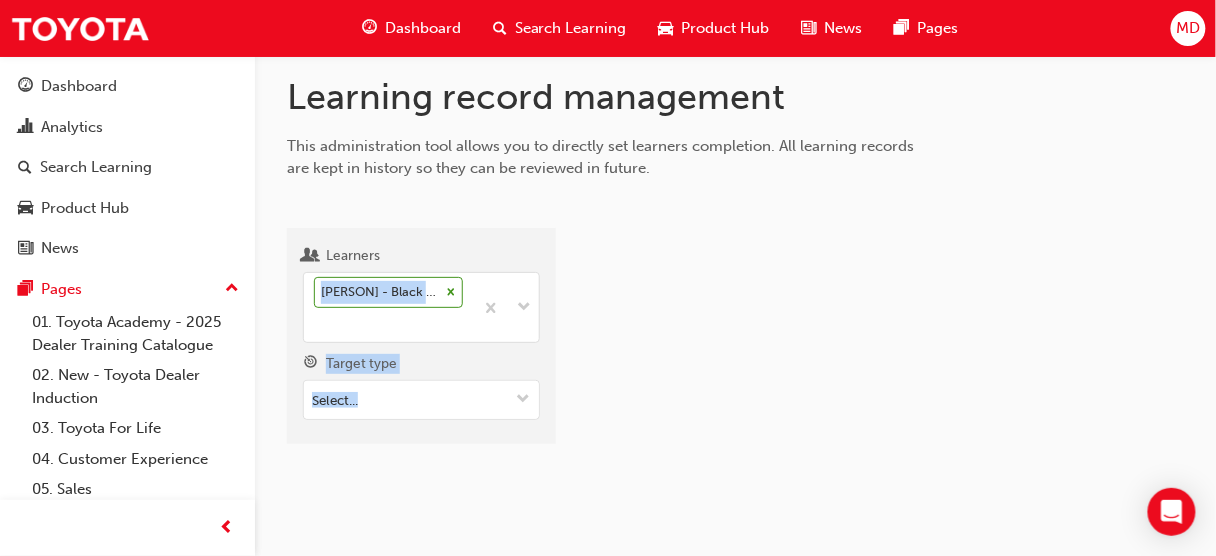 drag, startPoint x: 382, startPoint y: 259, endPoint x: 656, endPoint y: 314, distance: 279.46558 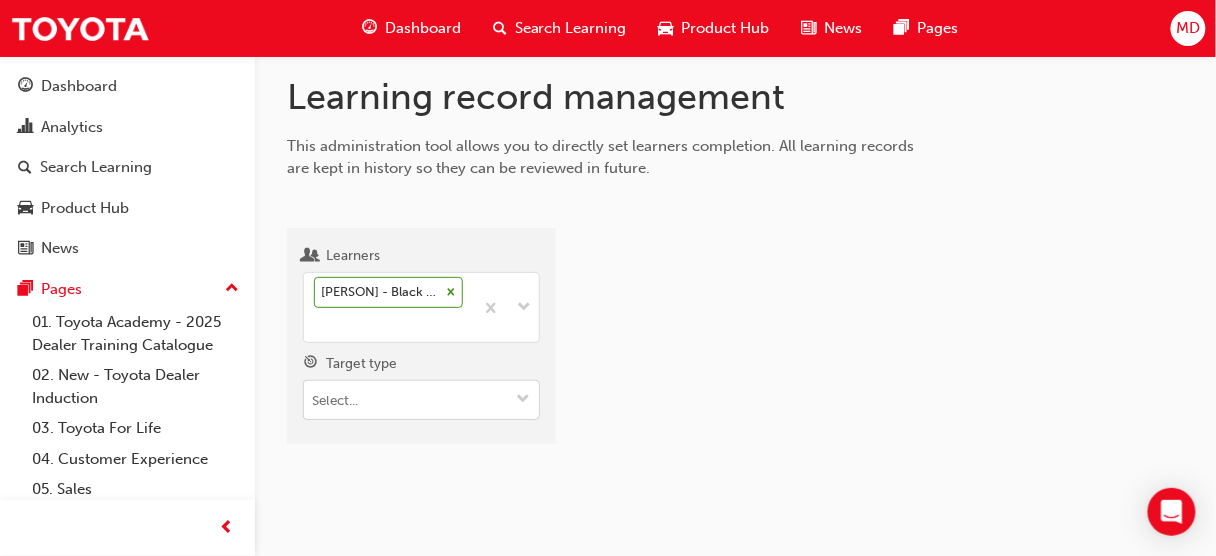 click at bounding box center (523, 400) 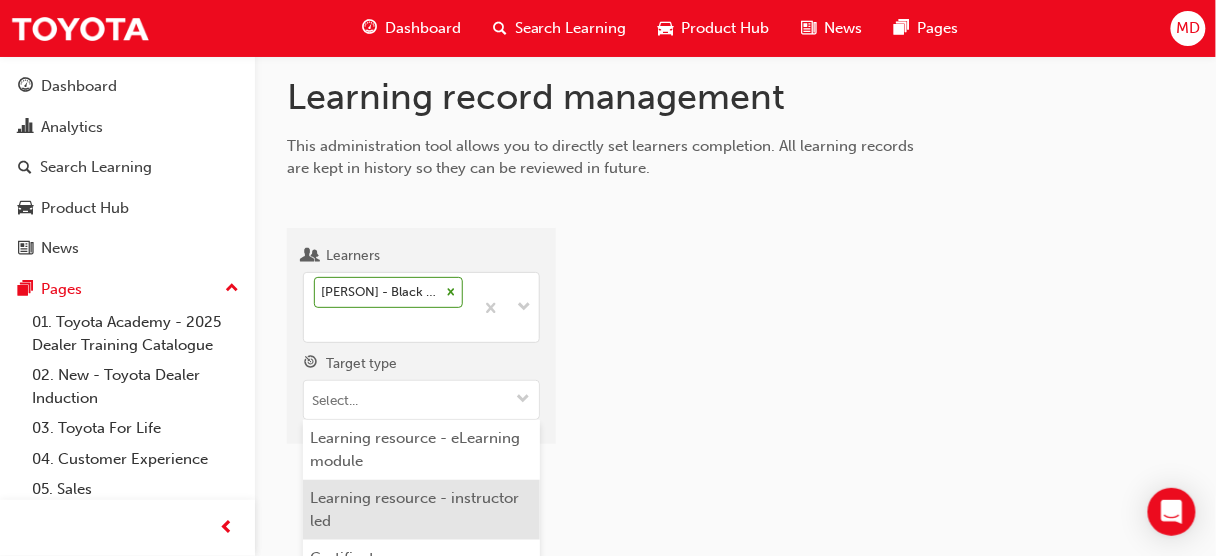 click on "Learning resource - instructor led" at bounding box center [421, 510] 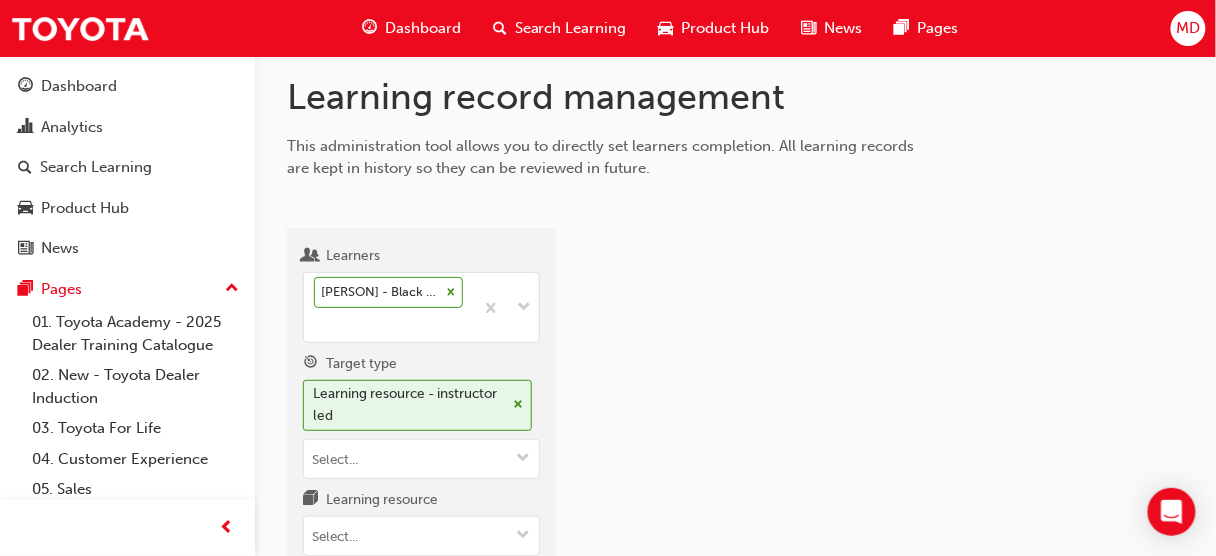 scroll, scrollTop: 121, scrollLeft: 0, axis: vertical 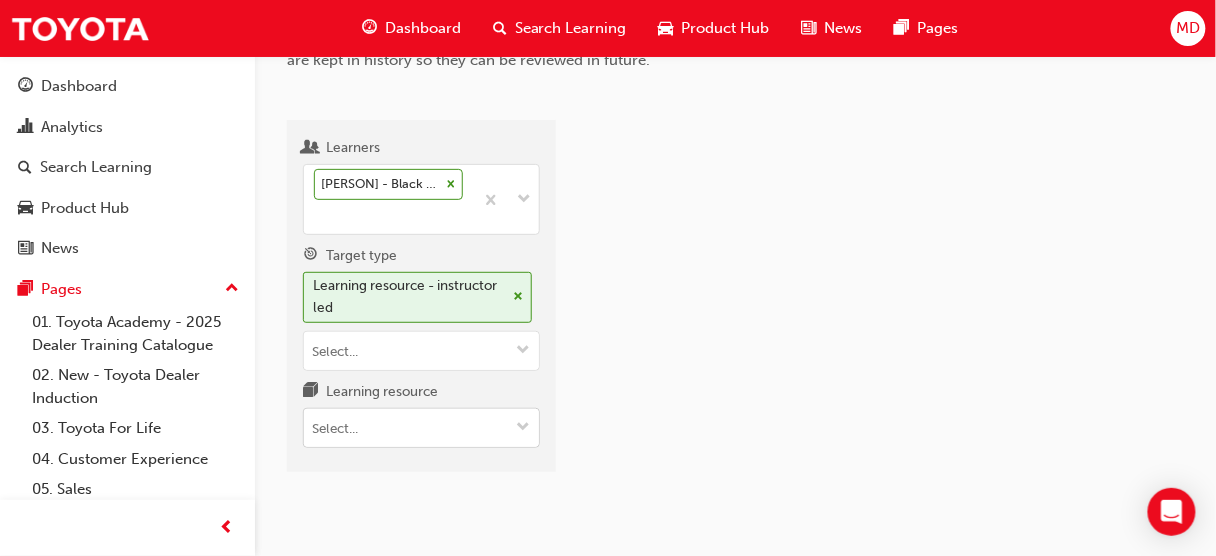click on "Learning resource" at bounding box center [421, 428] 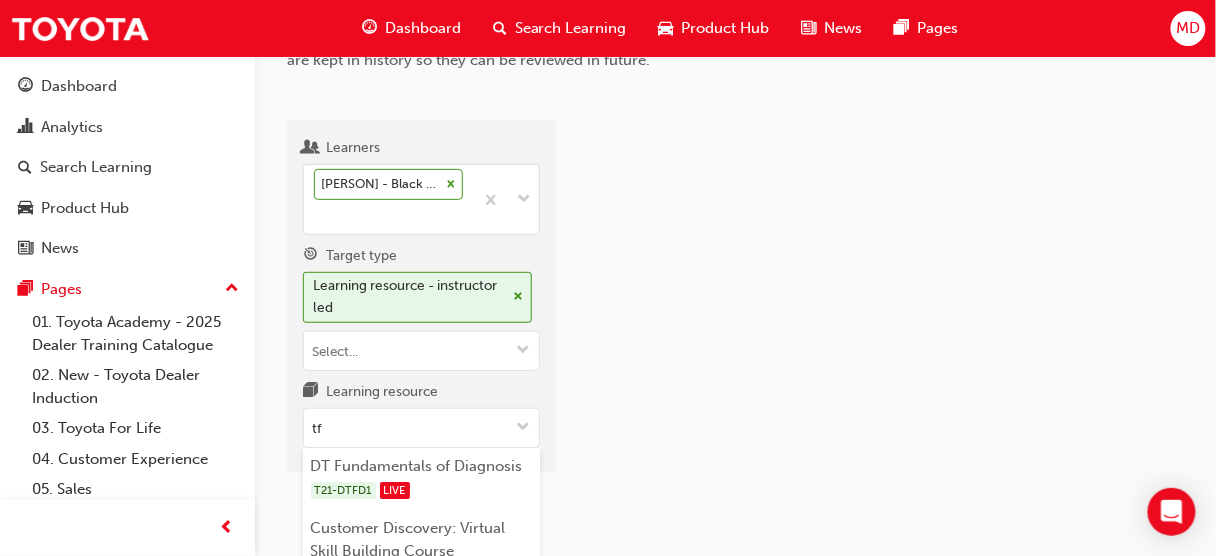 type on "t" 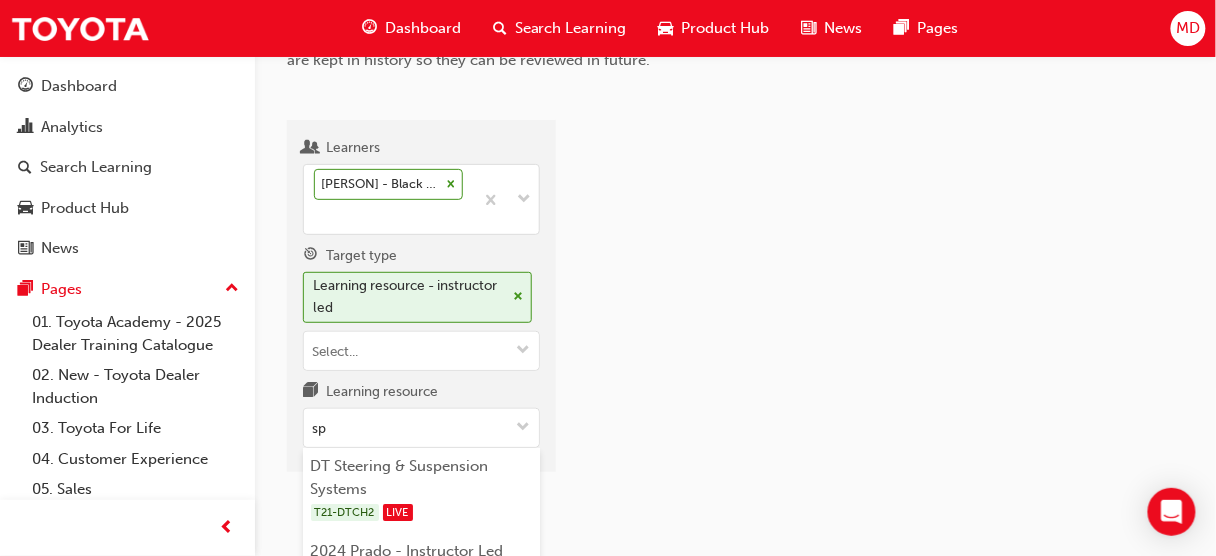 type on "s" 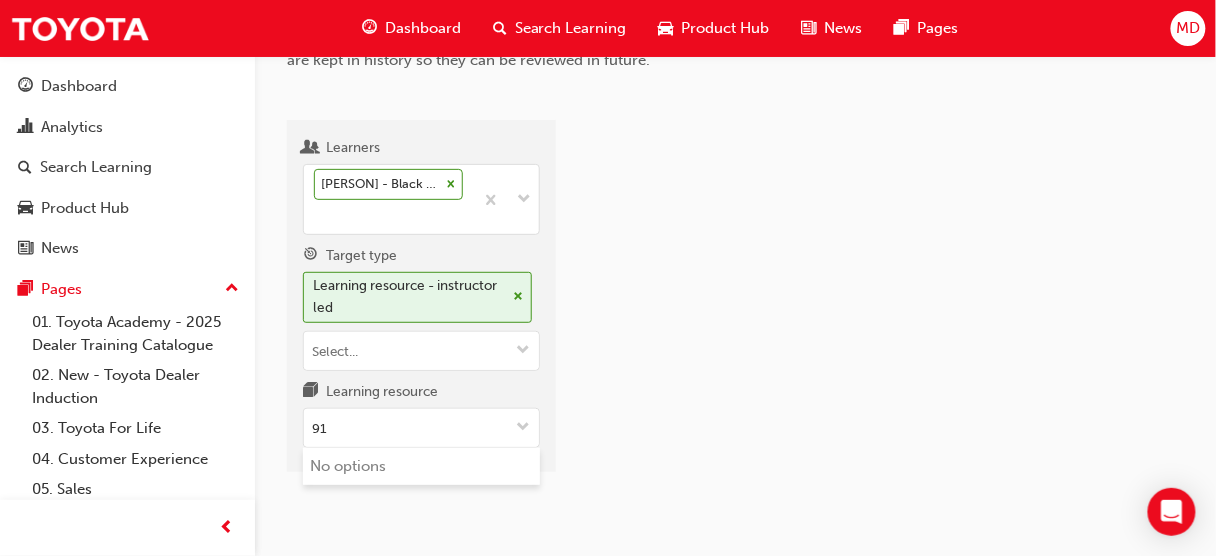 type on "9" 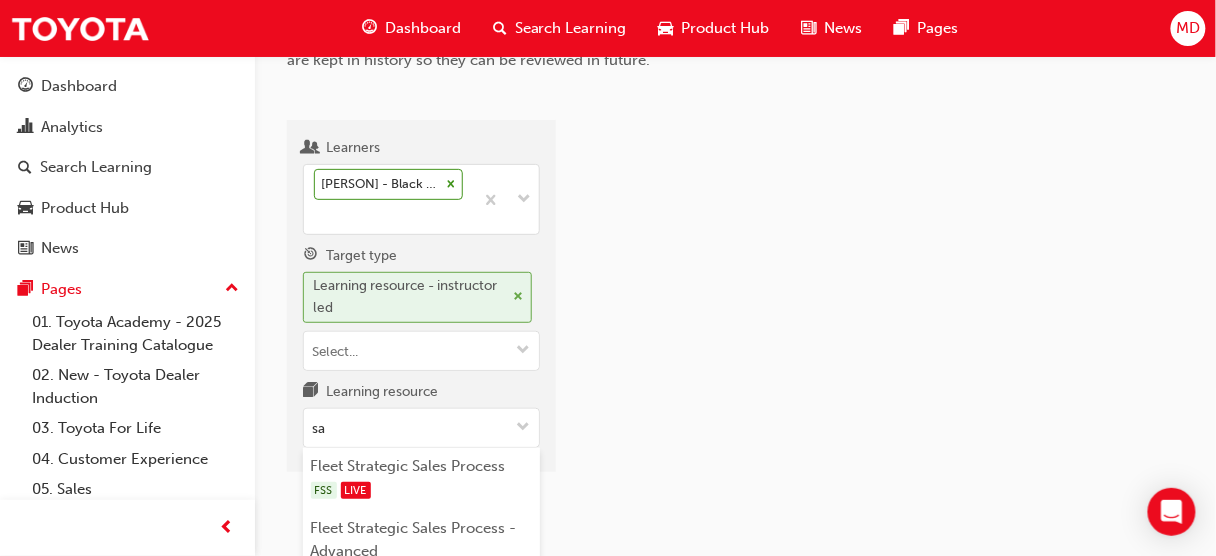 type on "s" 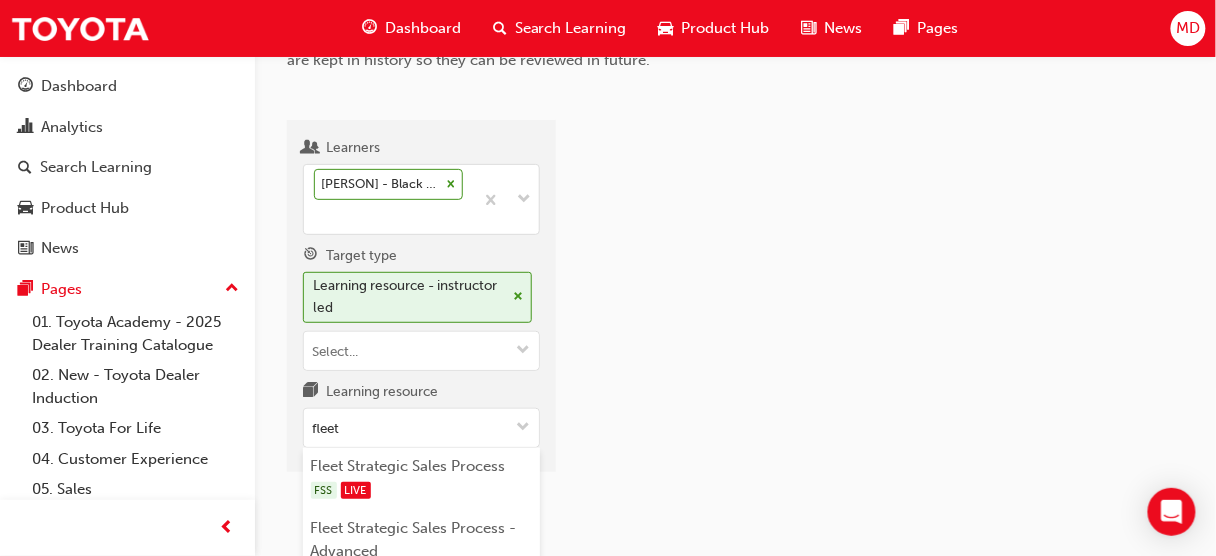 scroll, scrollTop: 155, scrollLeft: 0, axis: vertical 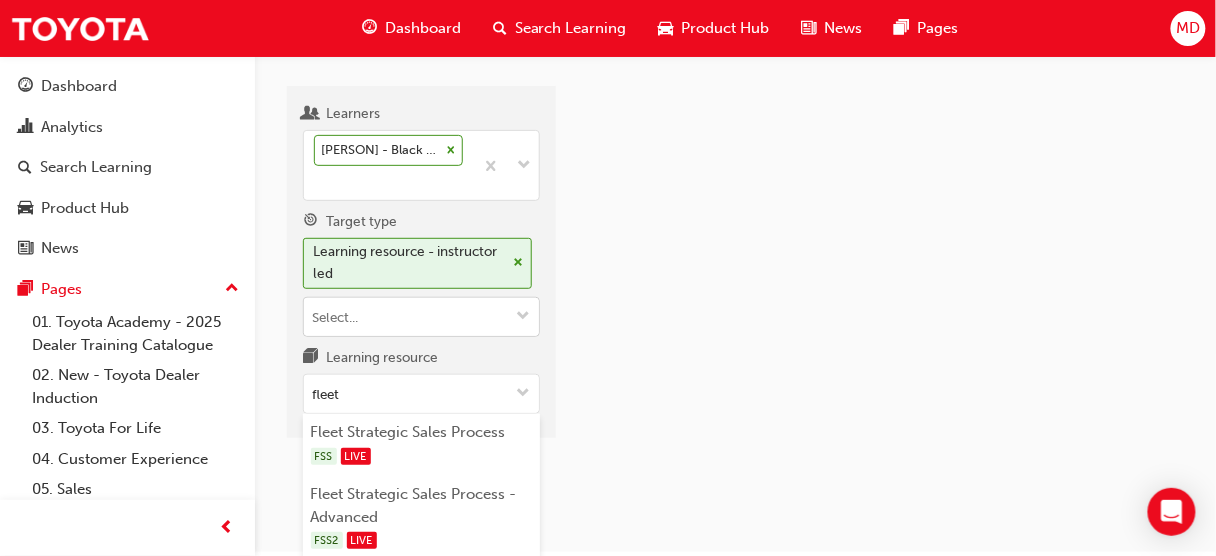 click at bounding box center [523, 317] 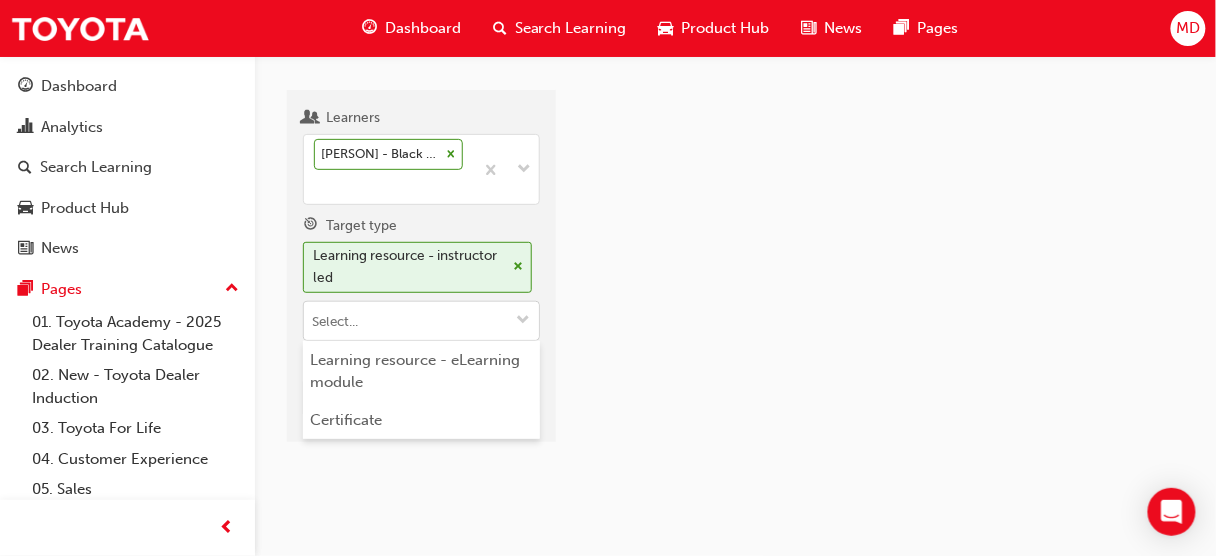 scroll, scrollTop: 148, scrollLeft: 0, axis: vertical 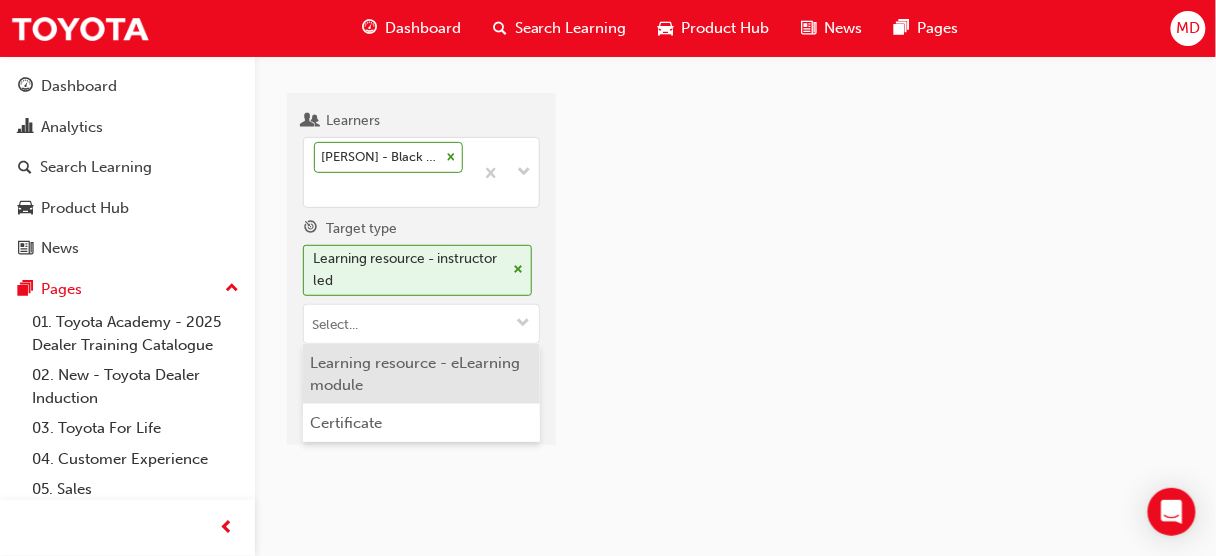 click on "Learning resource - eLearning module" at bounding box center [421, 374] 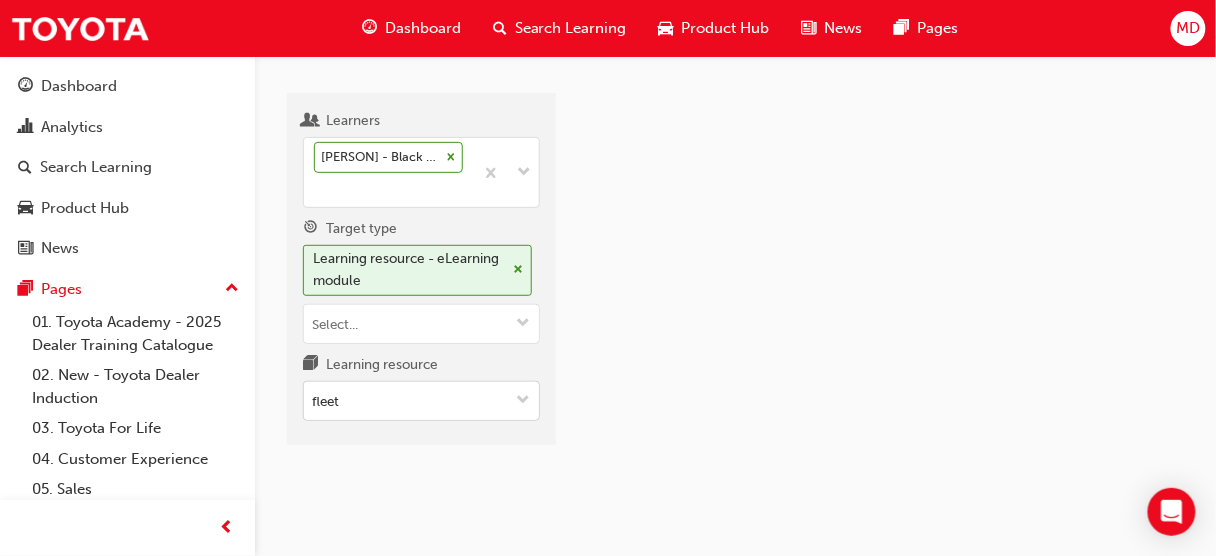 click on "fleet" at bounding box center [421, 401] 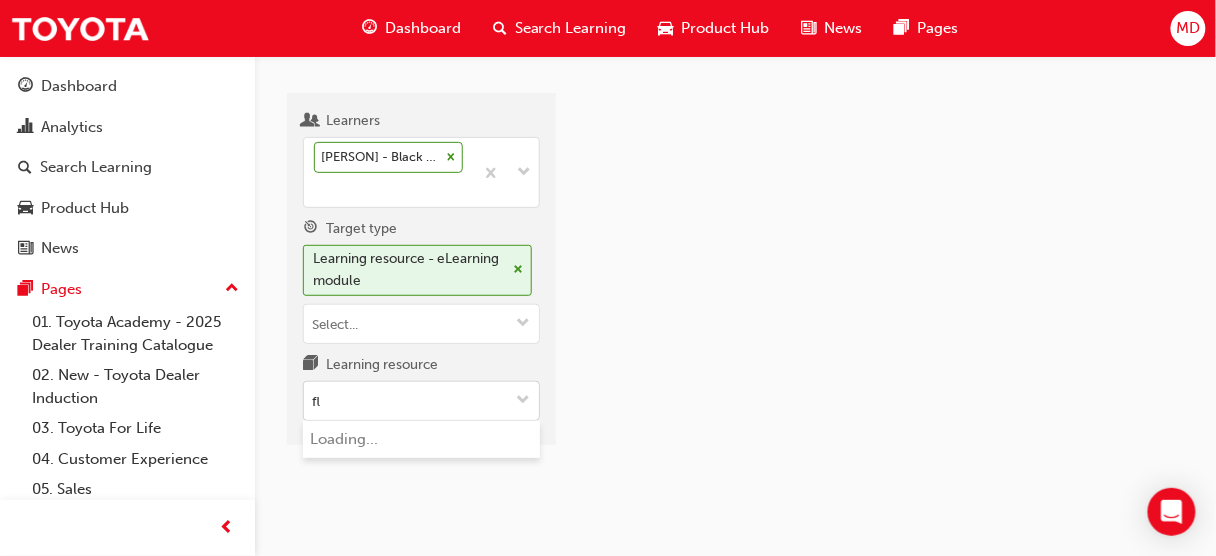 type on "f" 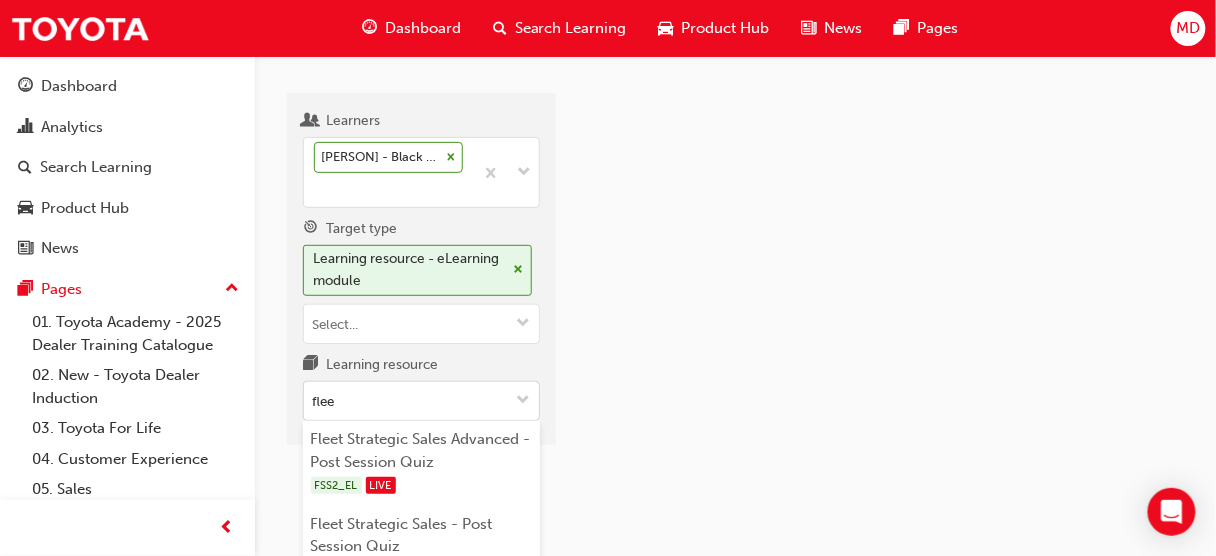 type on "fleet" 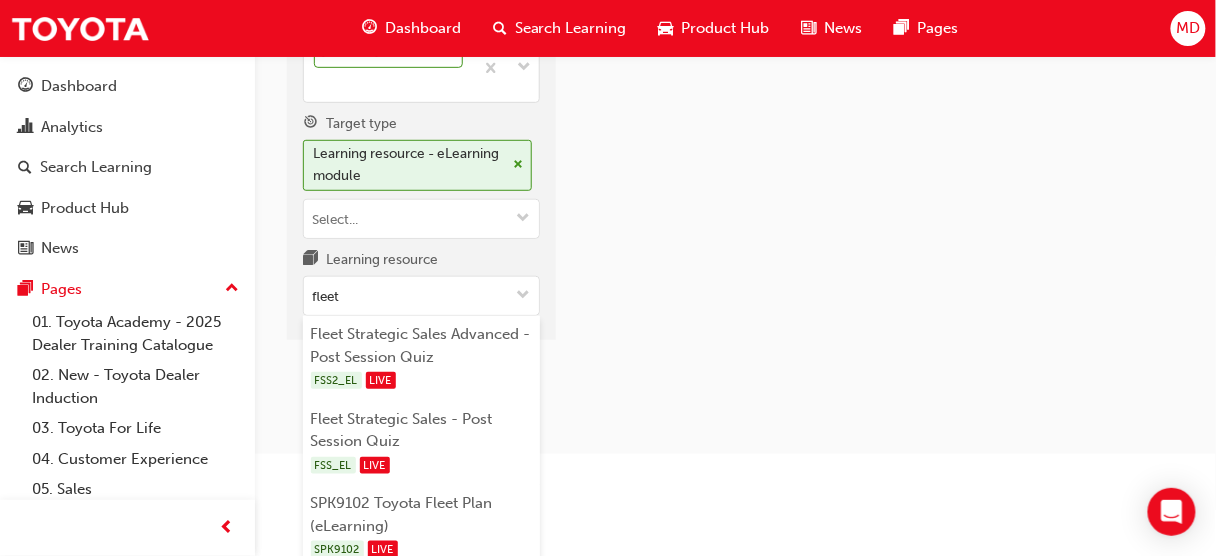 scroll, scrollTop: 261, scrollLeft: 0, axis: vertical 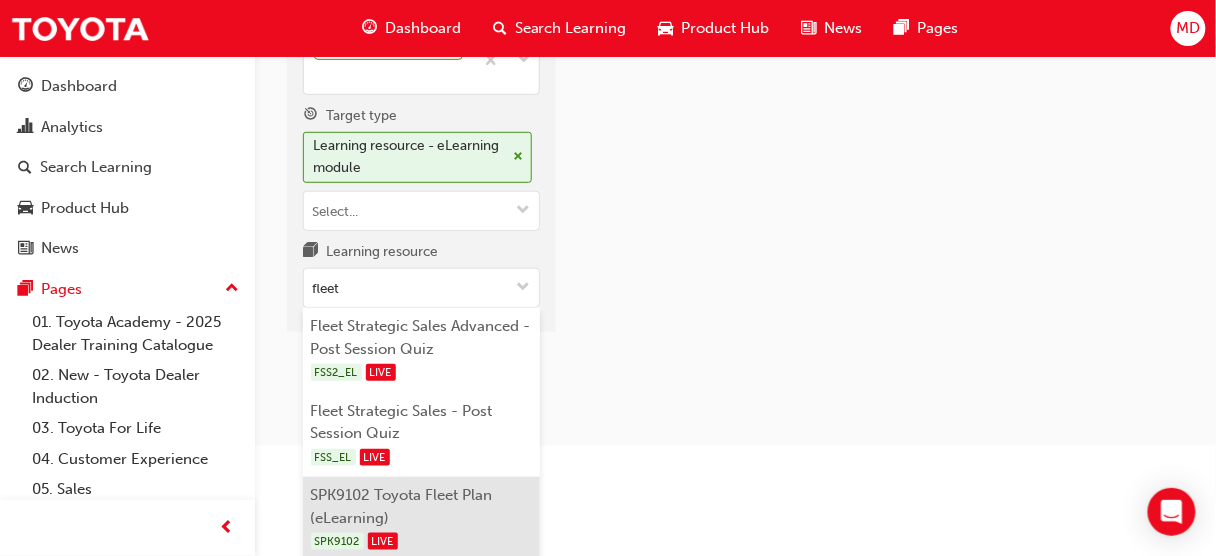 click on "SPK9102 Toyota Fleet Plan (eLearning) SPK9102 LIVE" at bounding box center [421, 519] 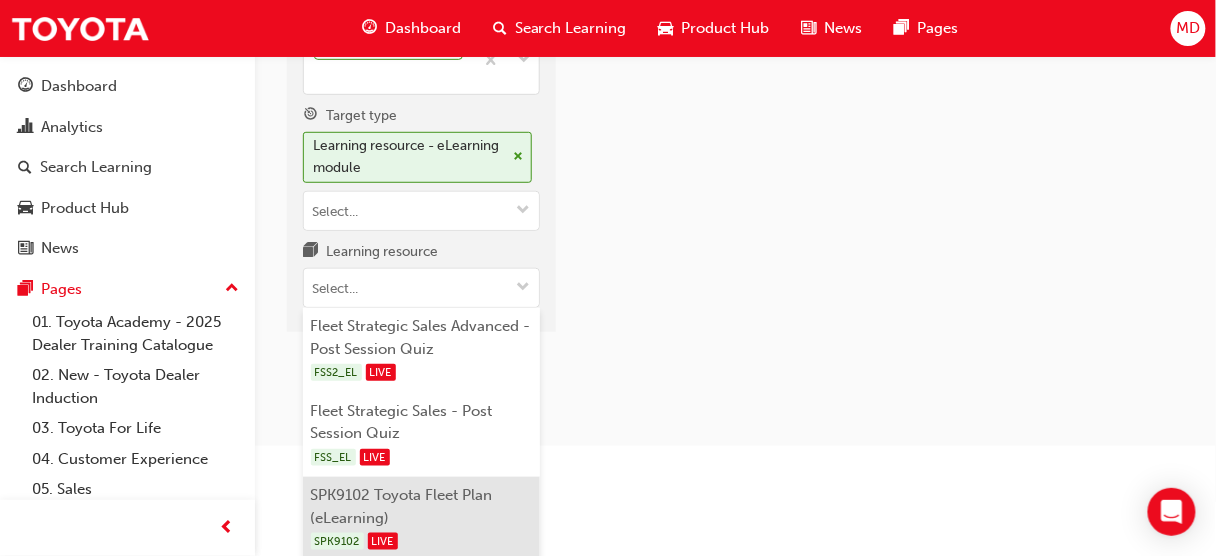 scroll, scrollTop: 207, scrollLeft: 0, axis: vertical 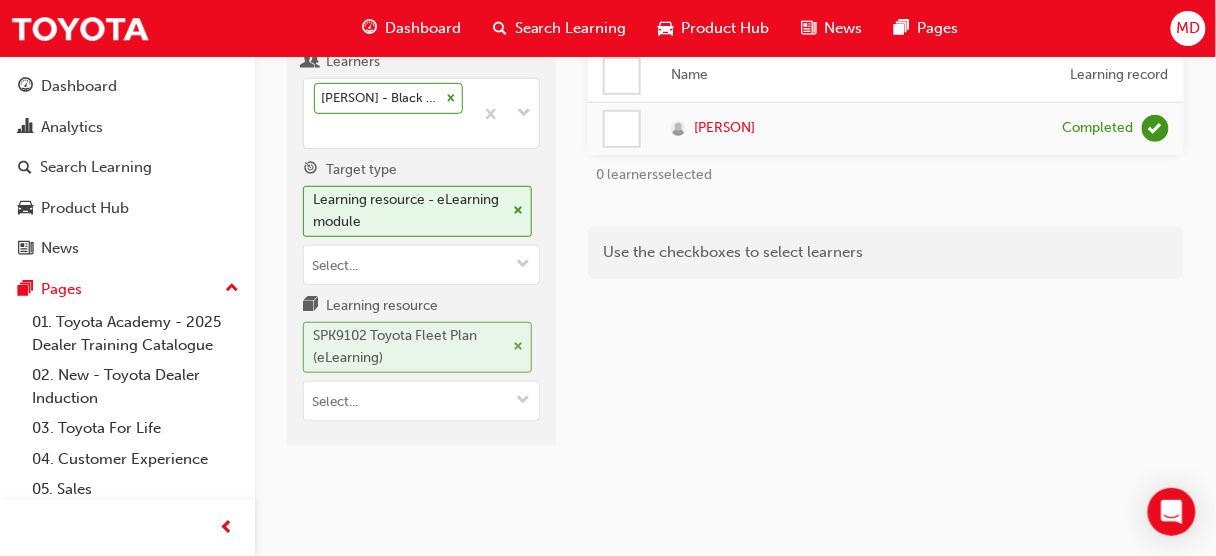 click at bounding box center (519, 347) 